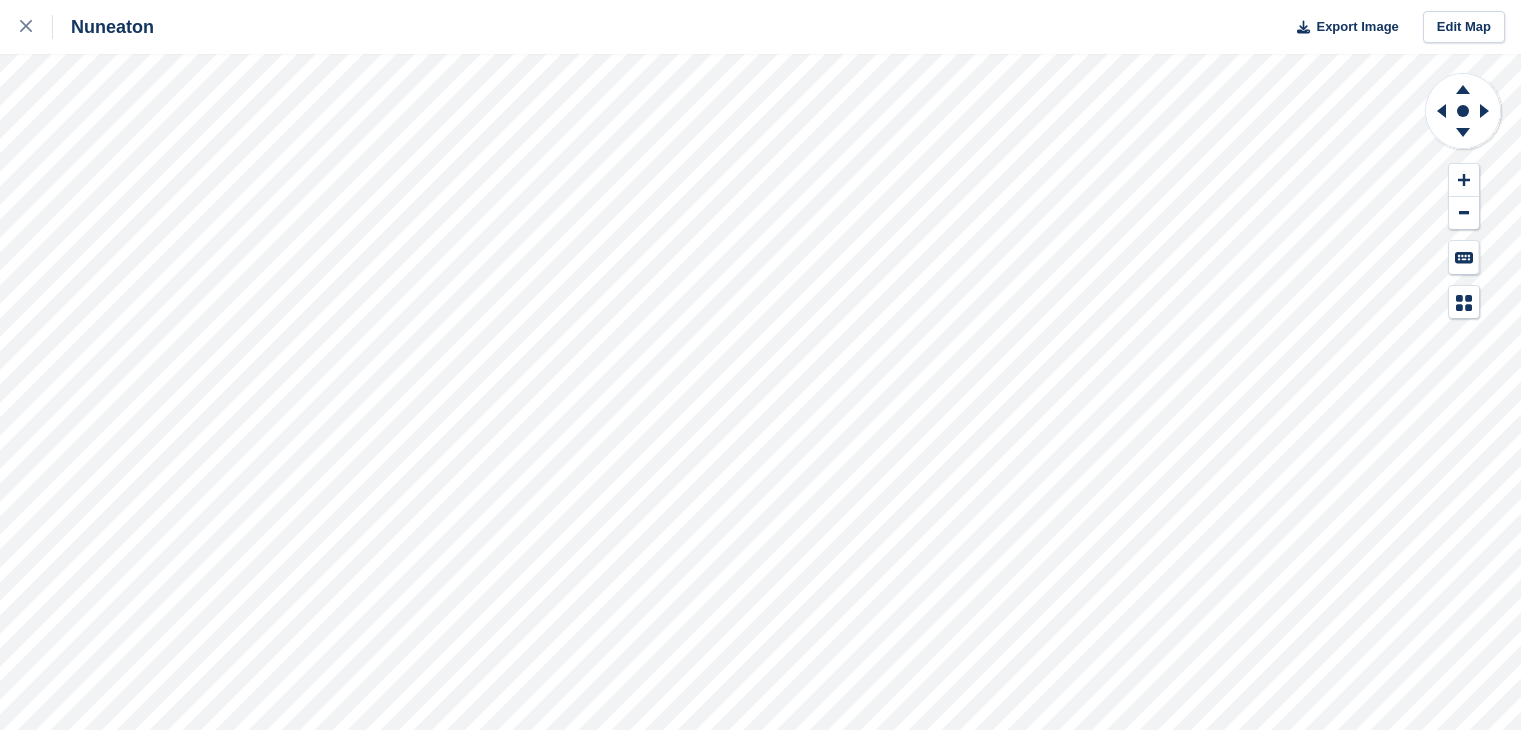 scroll, scrollTop: 0, scrollLeft: 0, axis: both 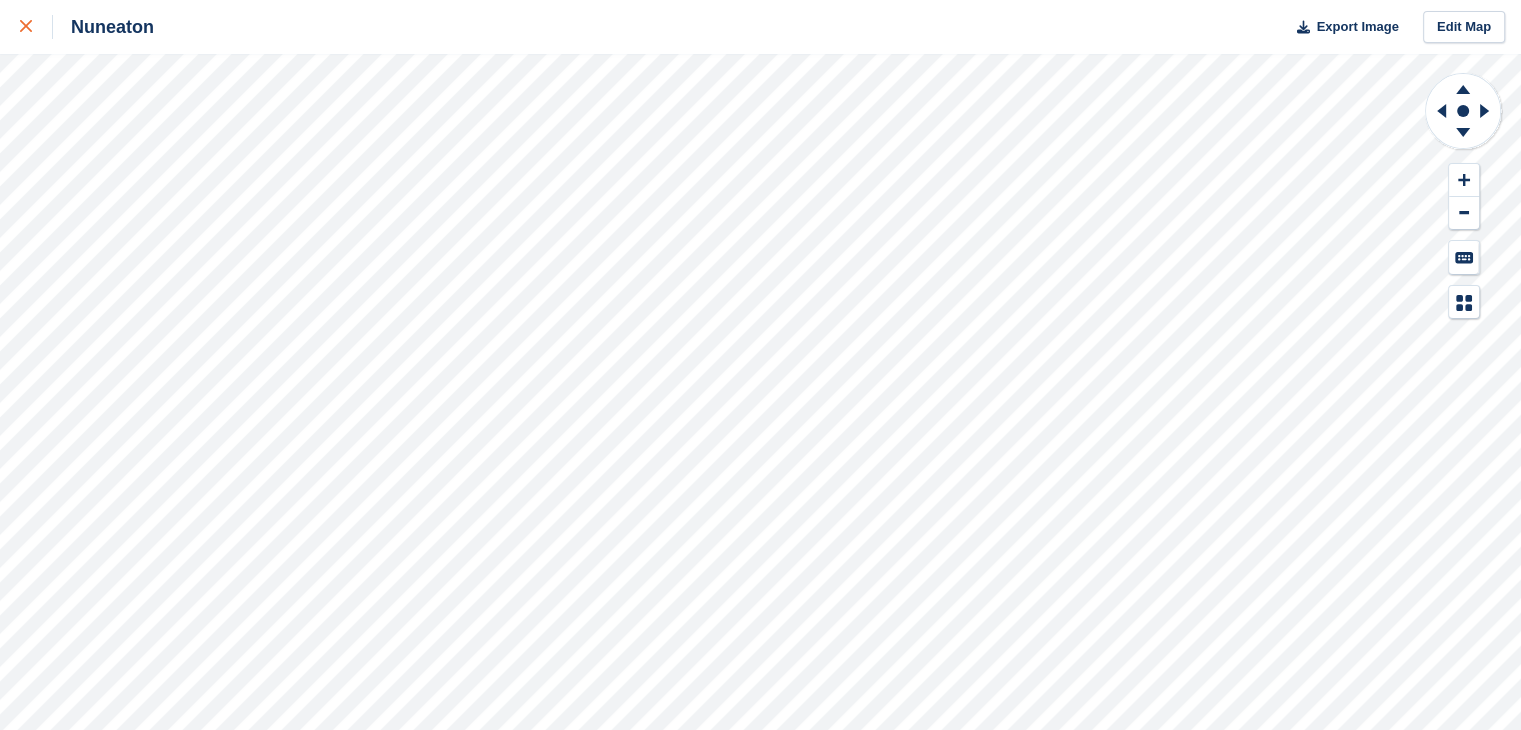 click 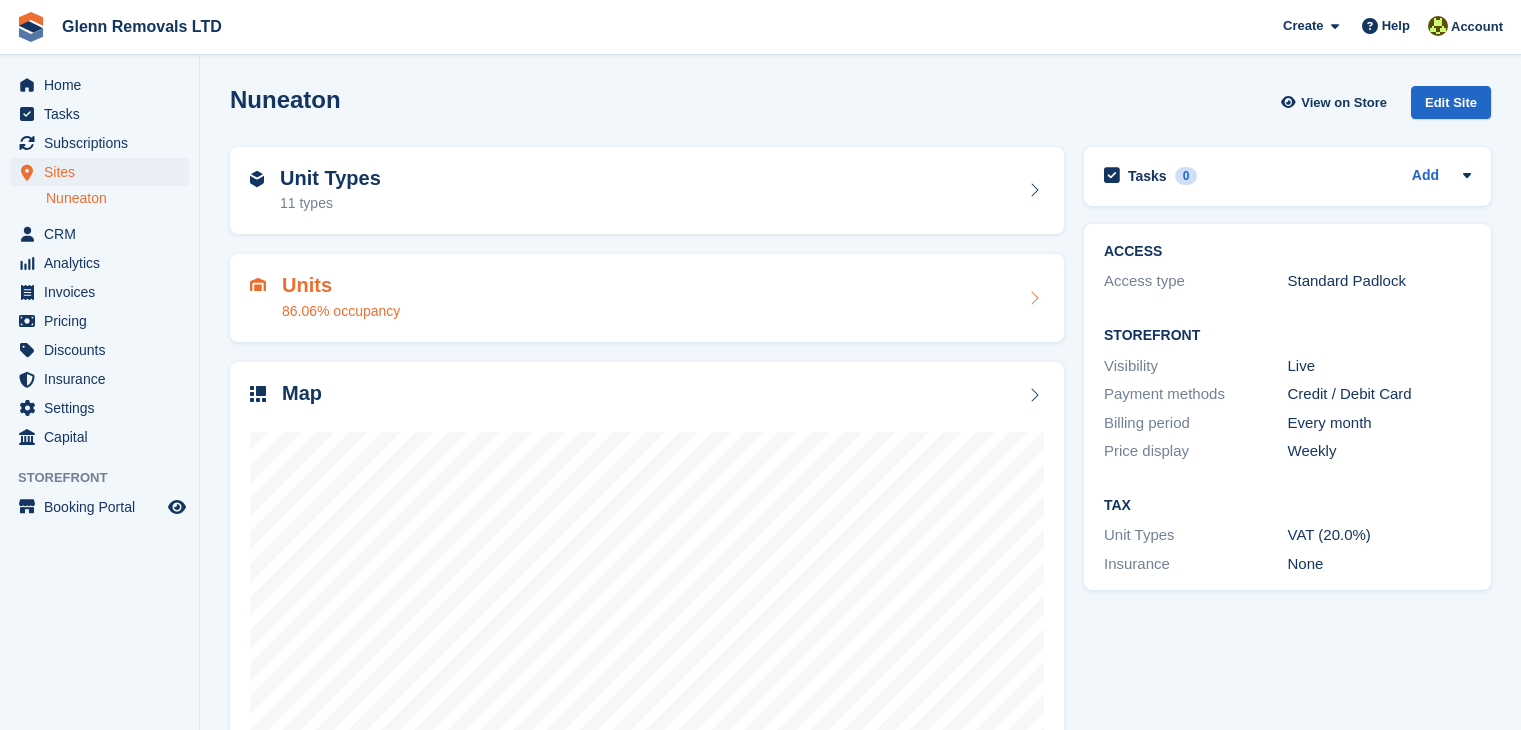 scroll, scrollTop: 0, scrollLeft: 0, axis: both 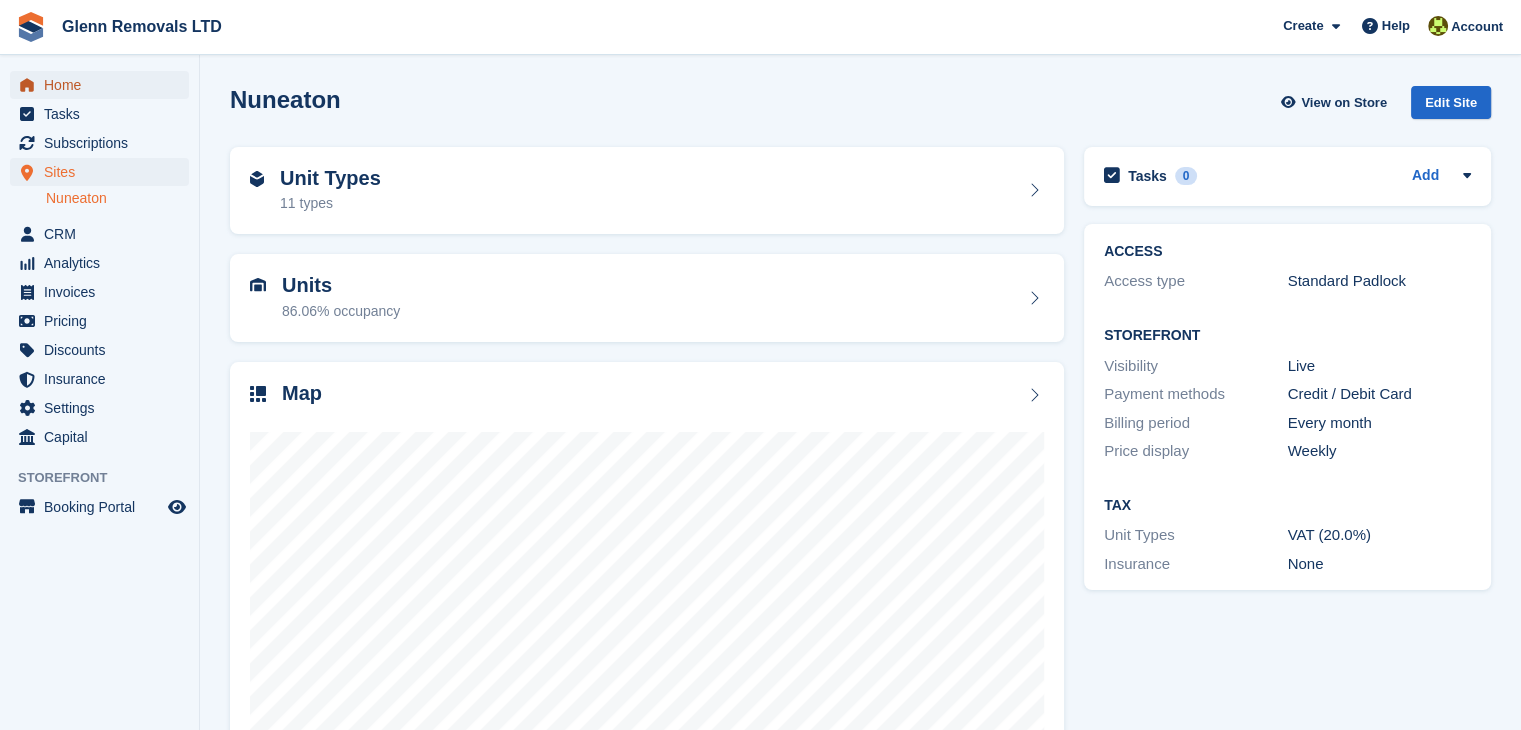 click on "Home" at bounding box center [104, 85] 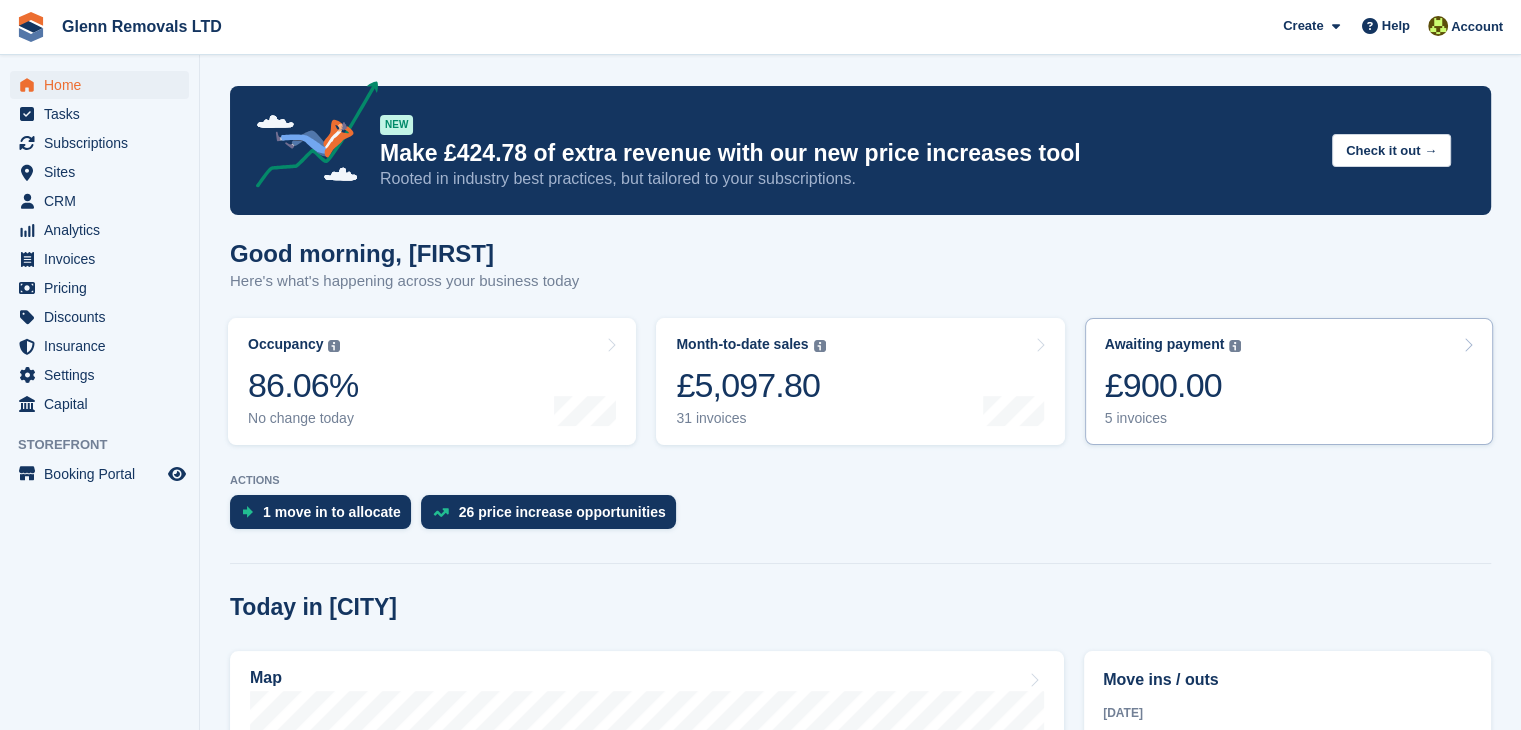 click on "5 invoices" at bounding box center [1173, 418] 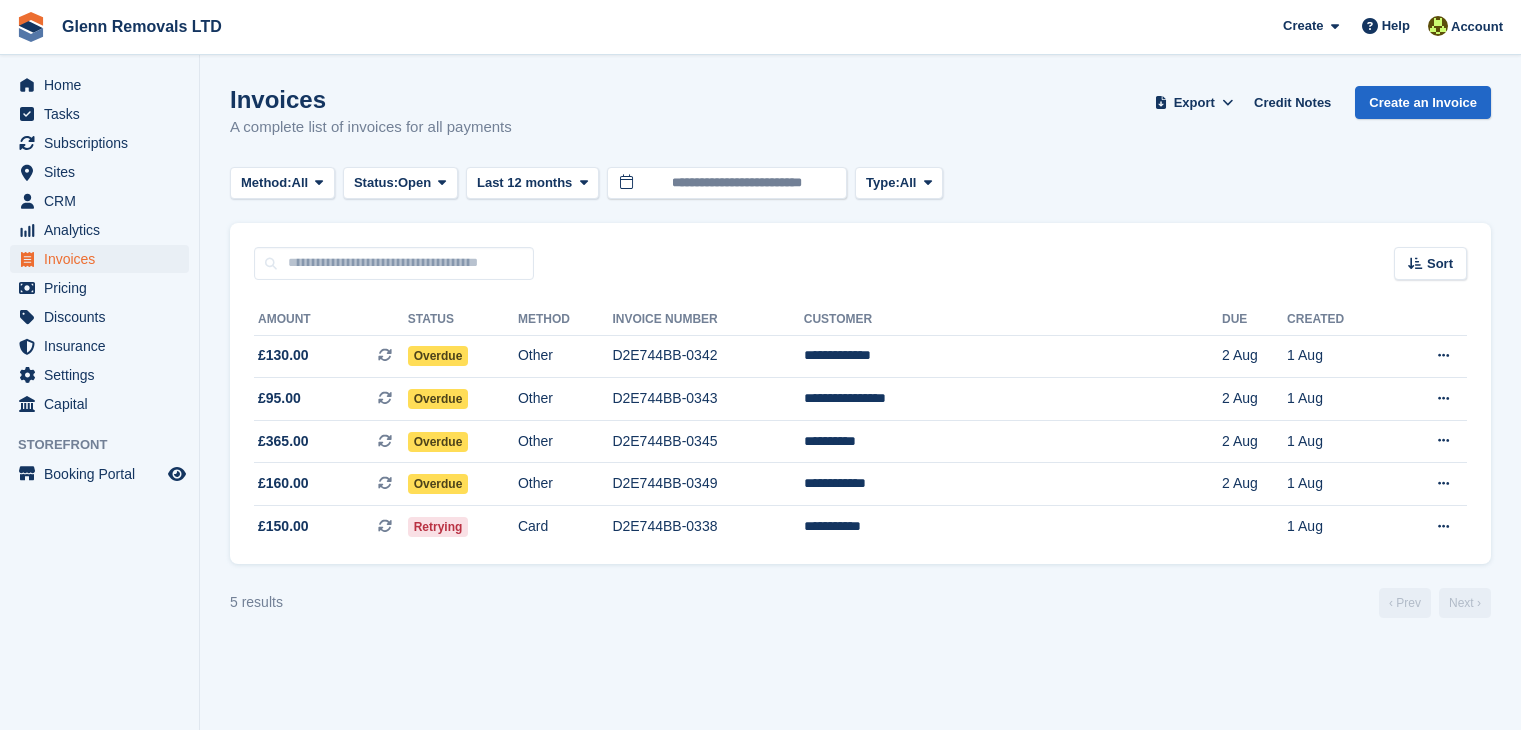 scroll, scrollTop: 0, scrollLeft: 0, axis: both 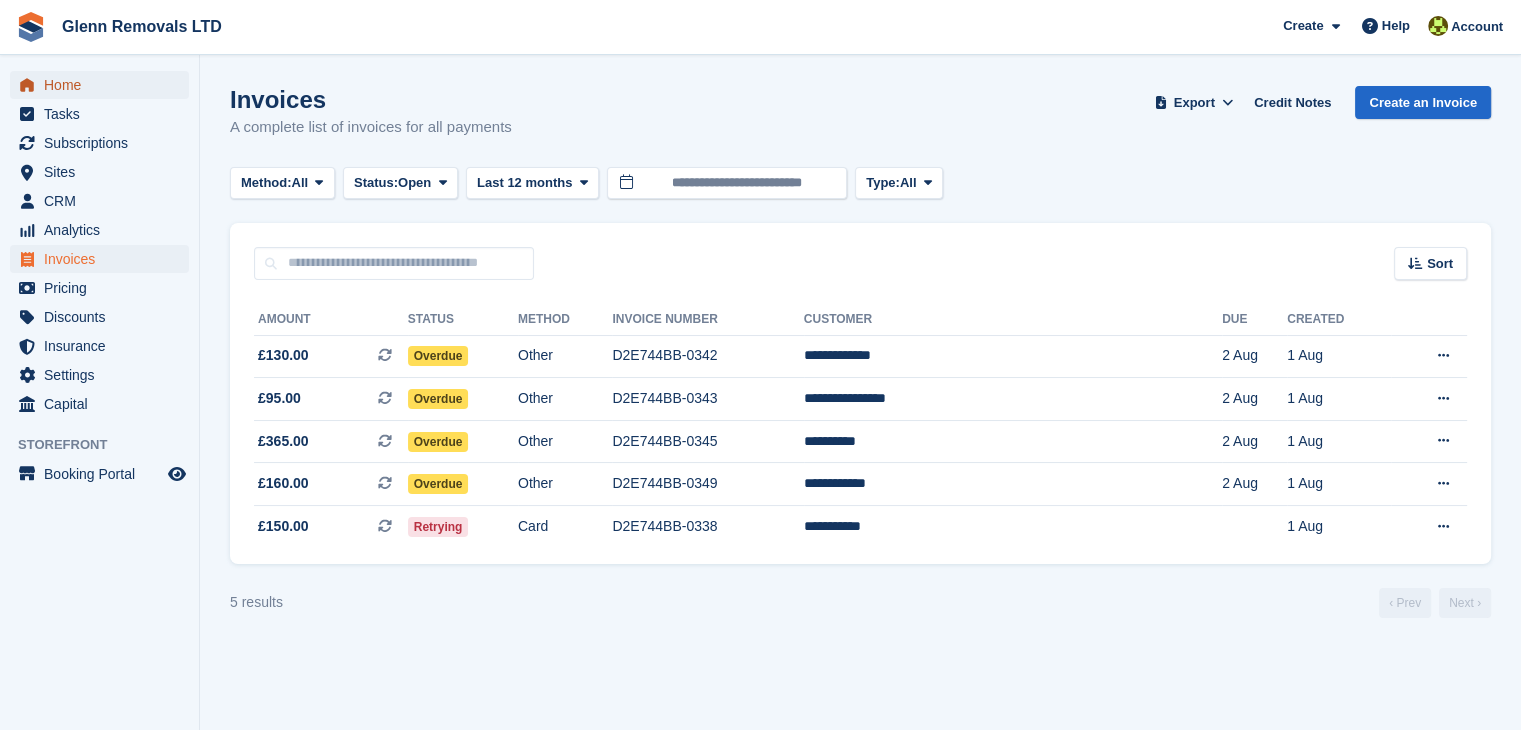 click on "Home" at bounding box center (104, 85) 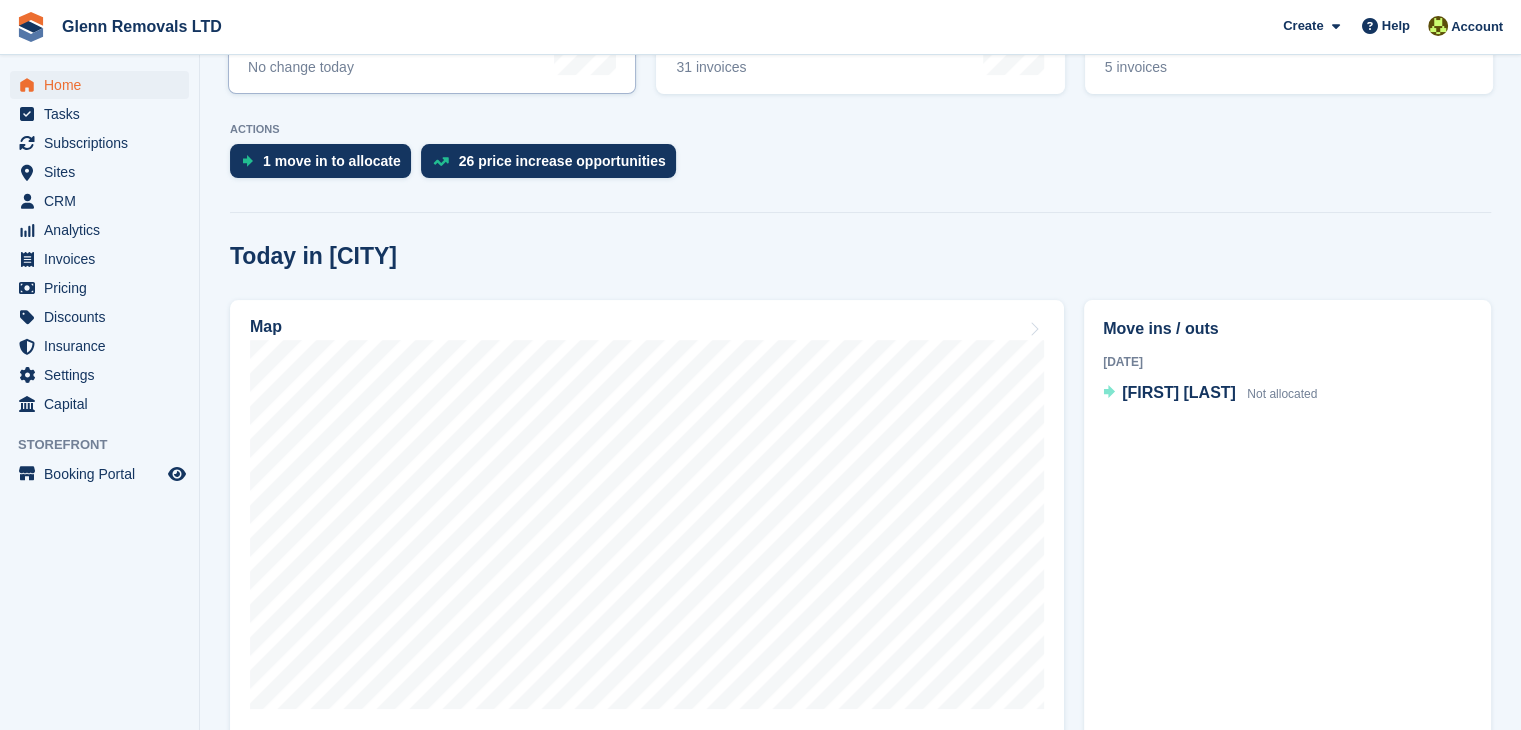 scroll, scrollTop: 400, scrollLeft: 0, axis: vertical 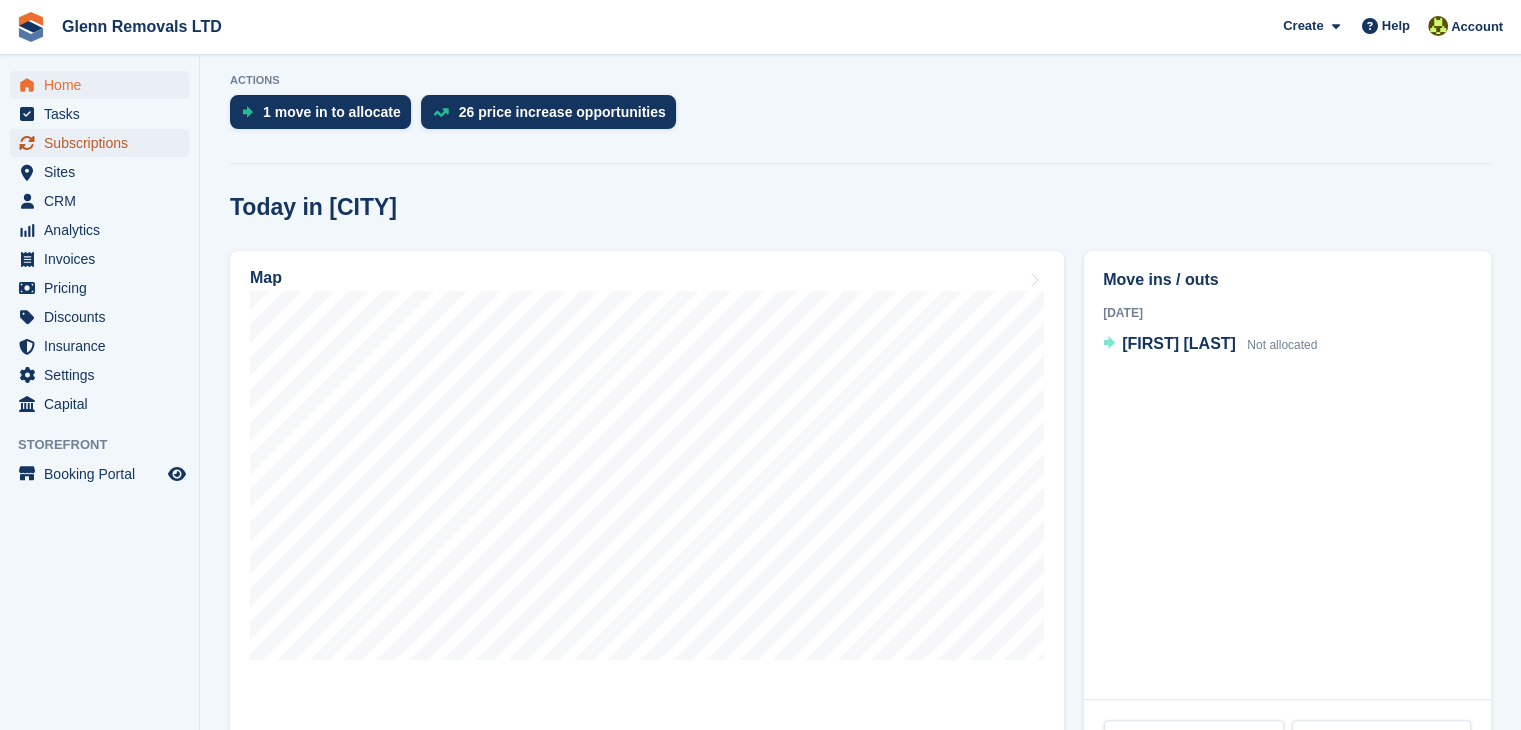 click on "Subscriptions" at bounding box center [104, 143] 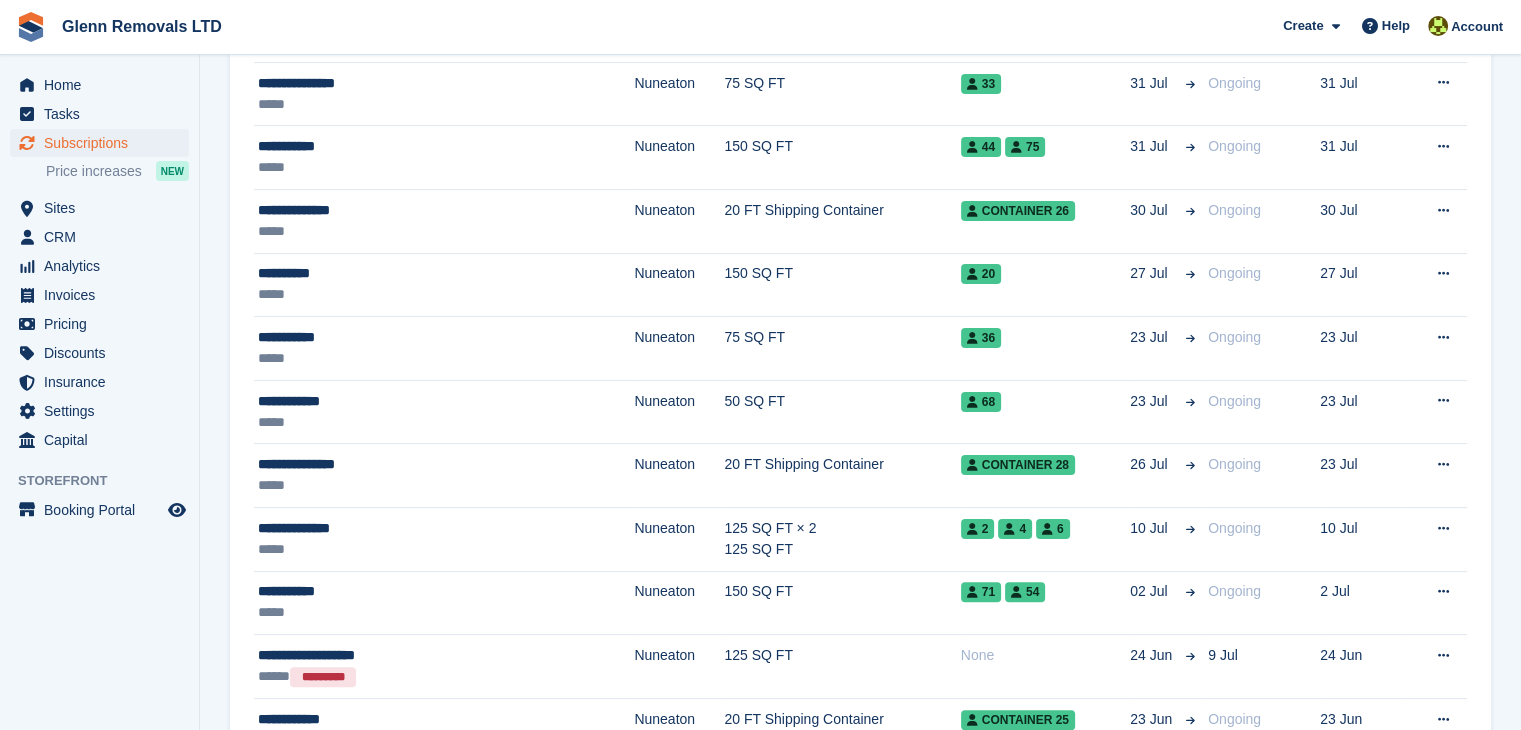 scroll, scrollTop: 0, scrollLeft: 0, axis: both 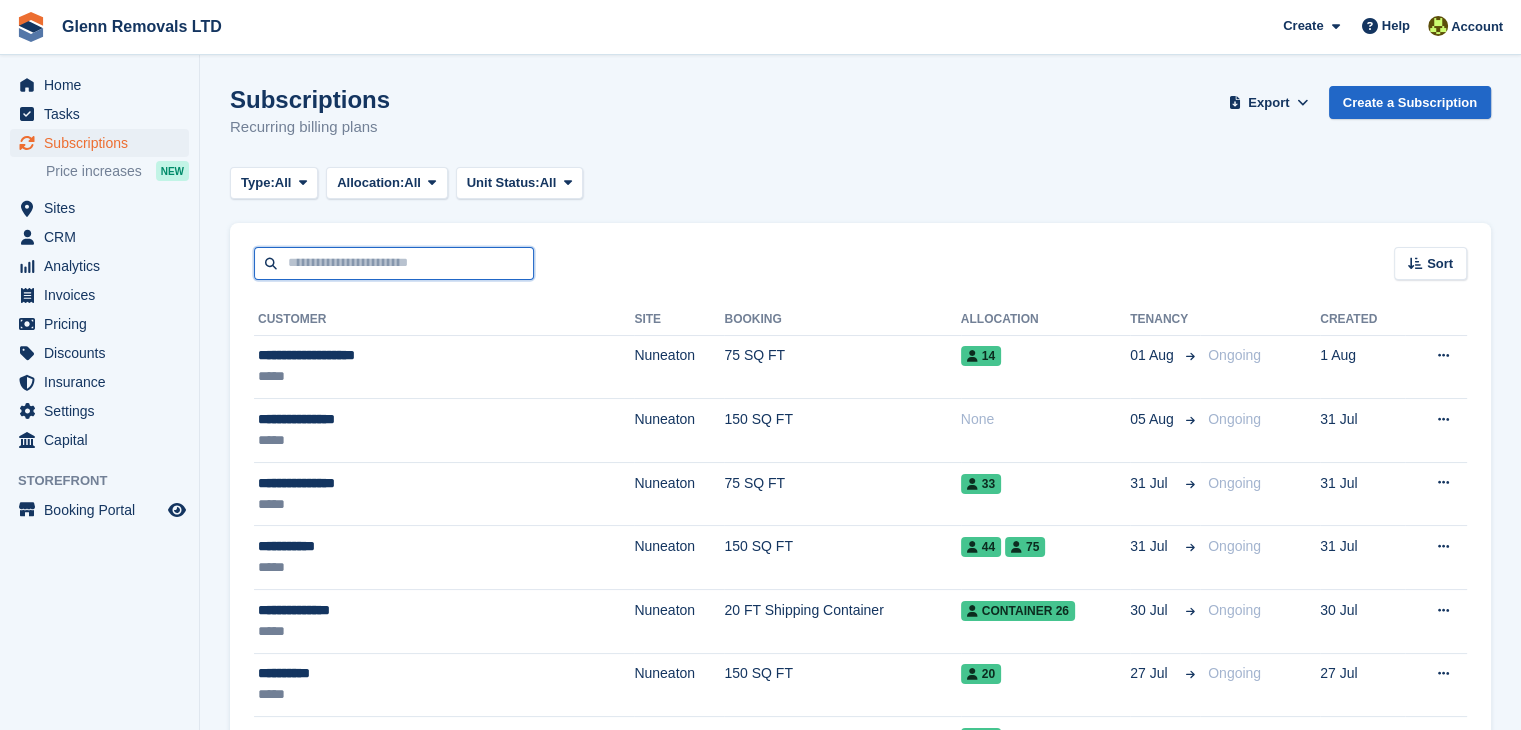 click at bounding box center (394, 263) 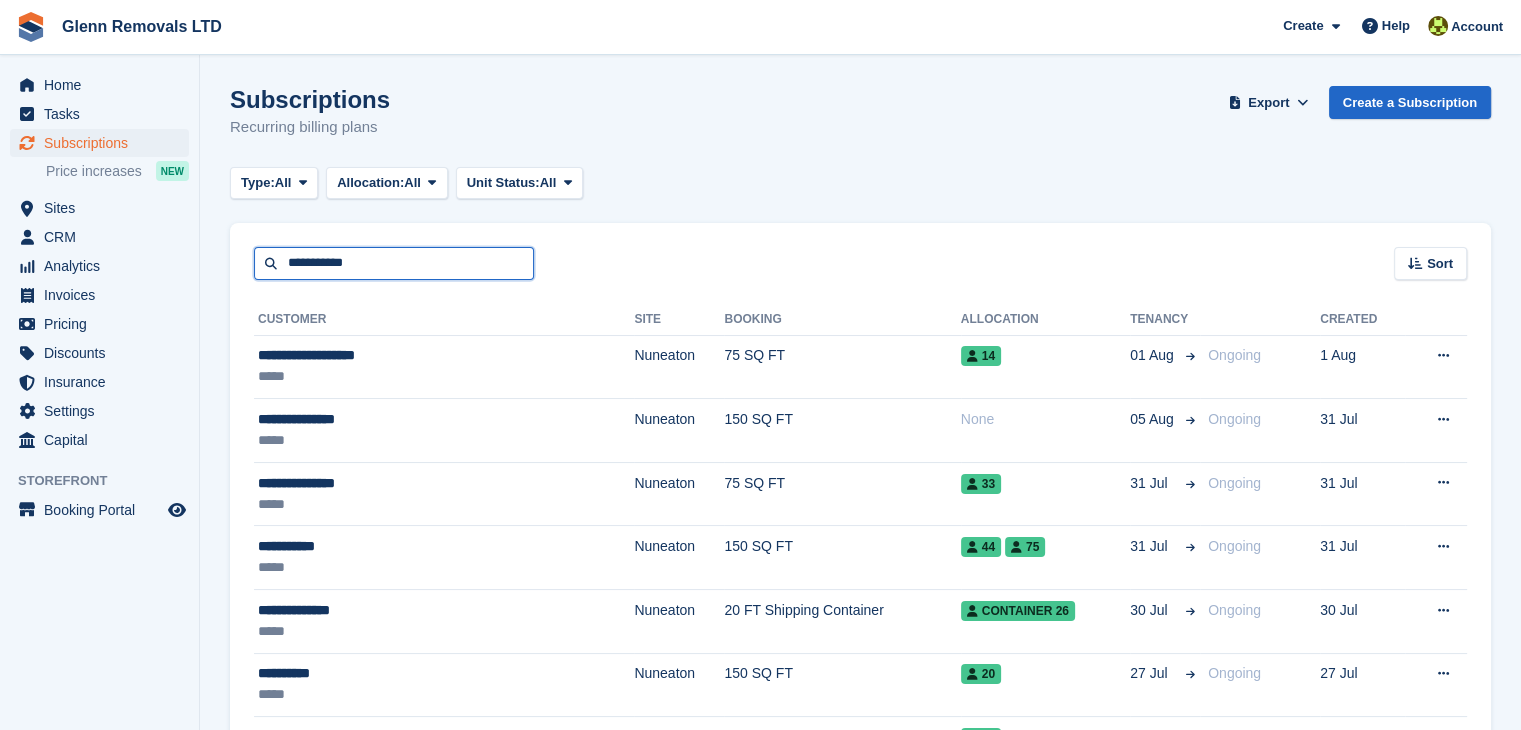 type on "**********" 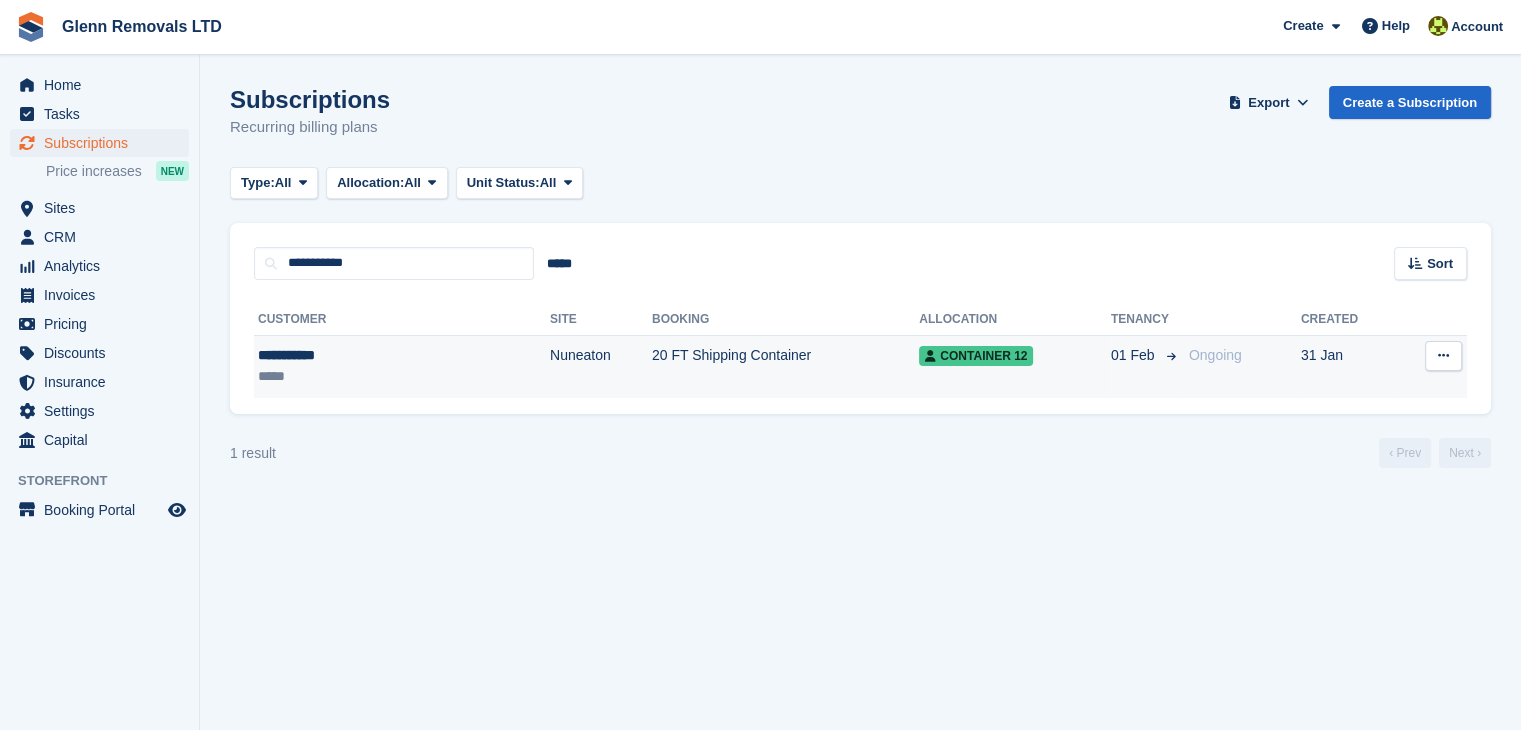 click on "**********" at bounding box center (344, 355) 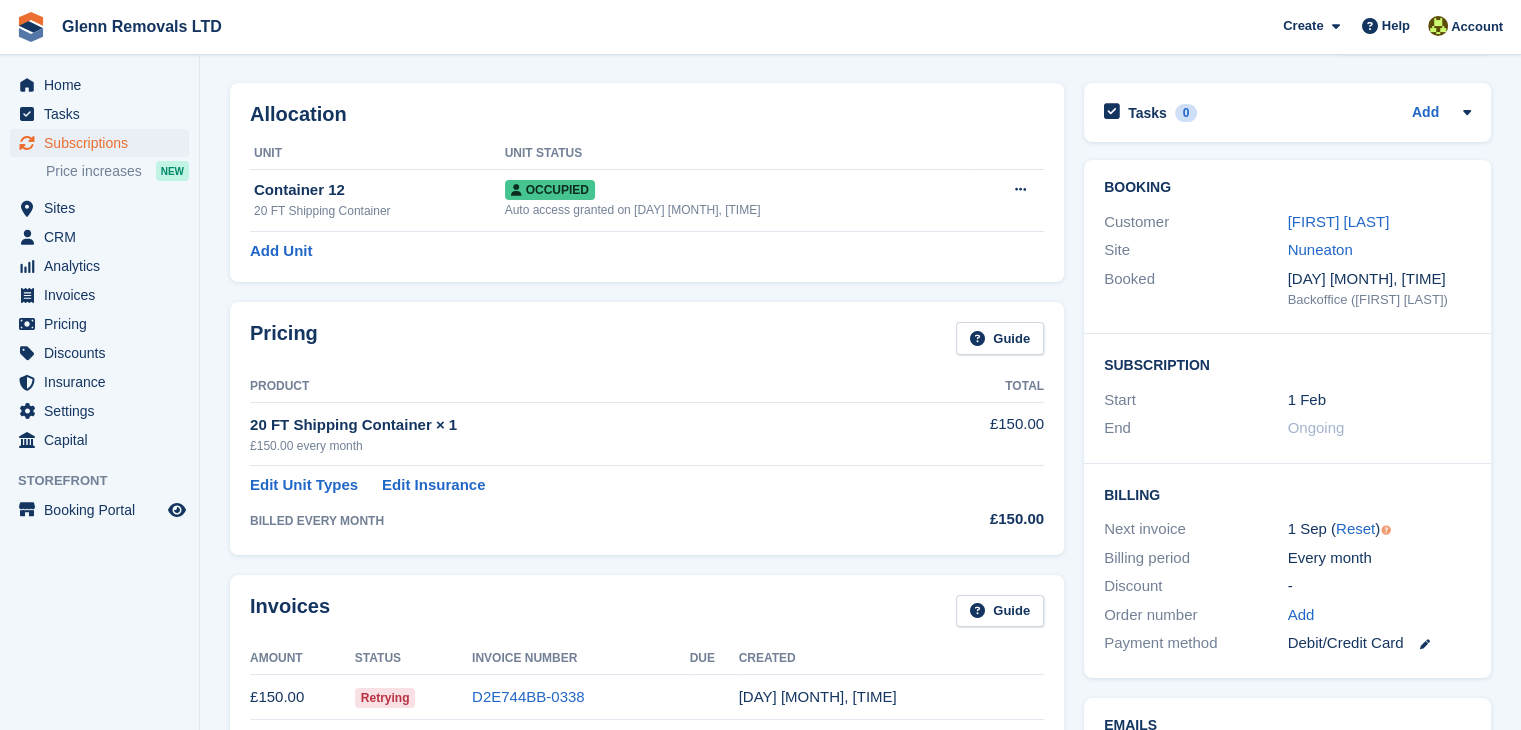 scroll, scrollTop: 100, scrollLeft: 0, axis: vertical 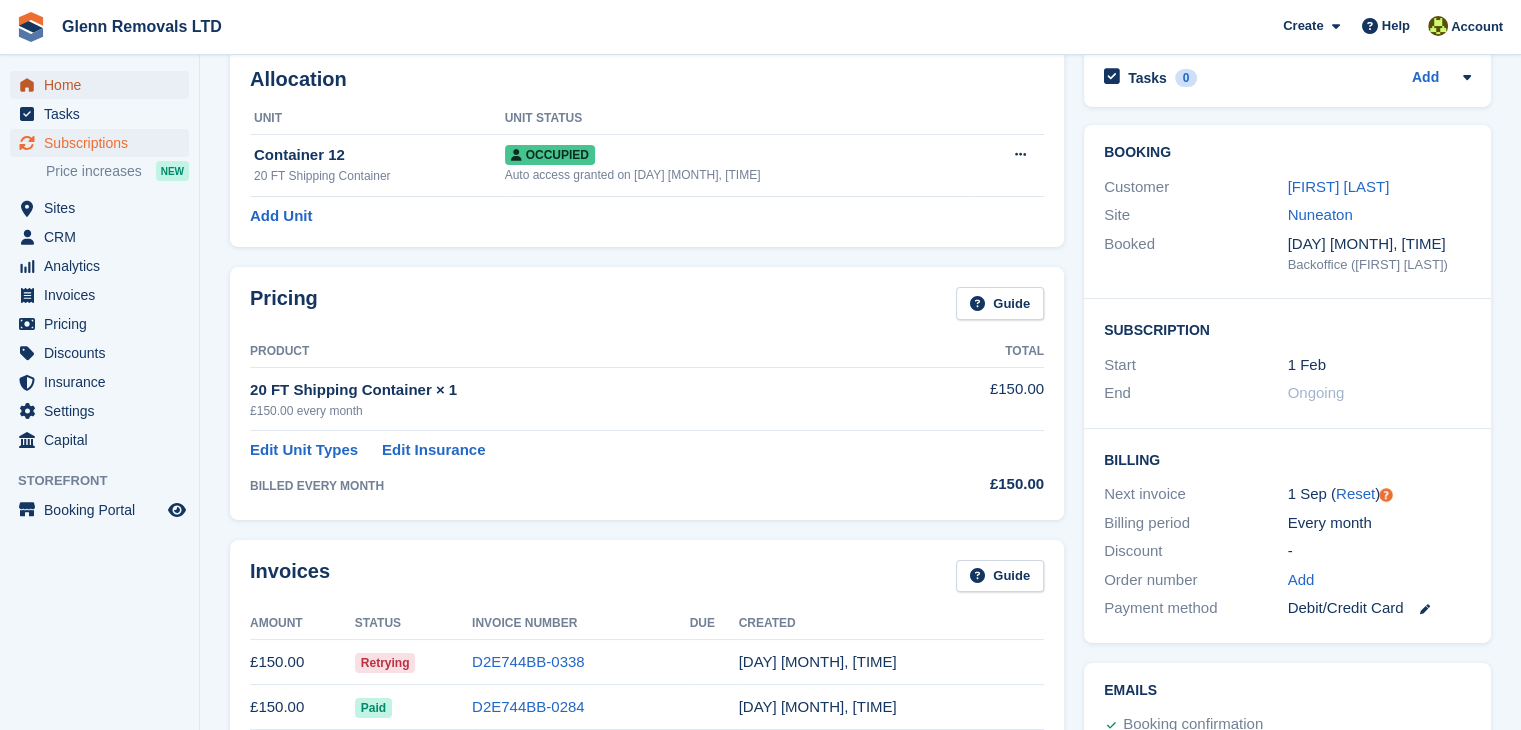 click on "Home" at bounding box center (104, 85) 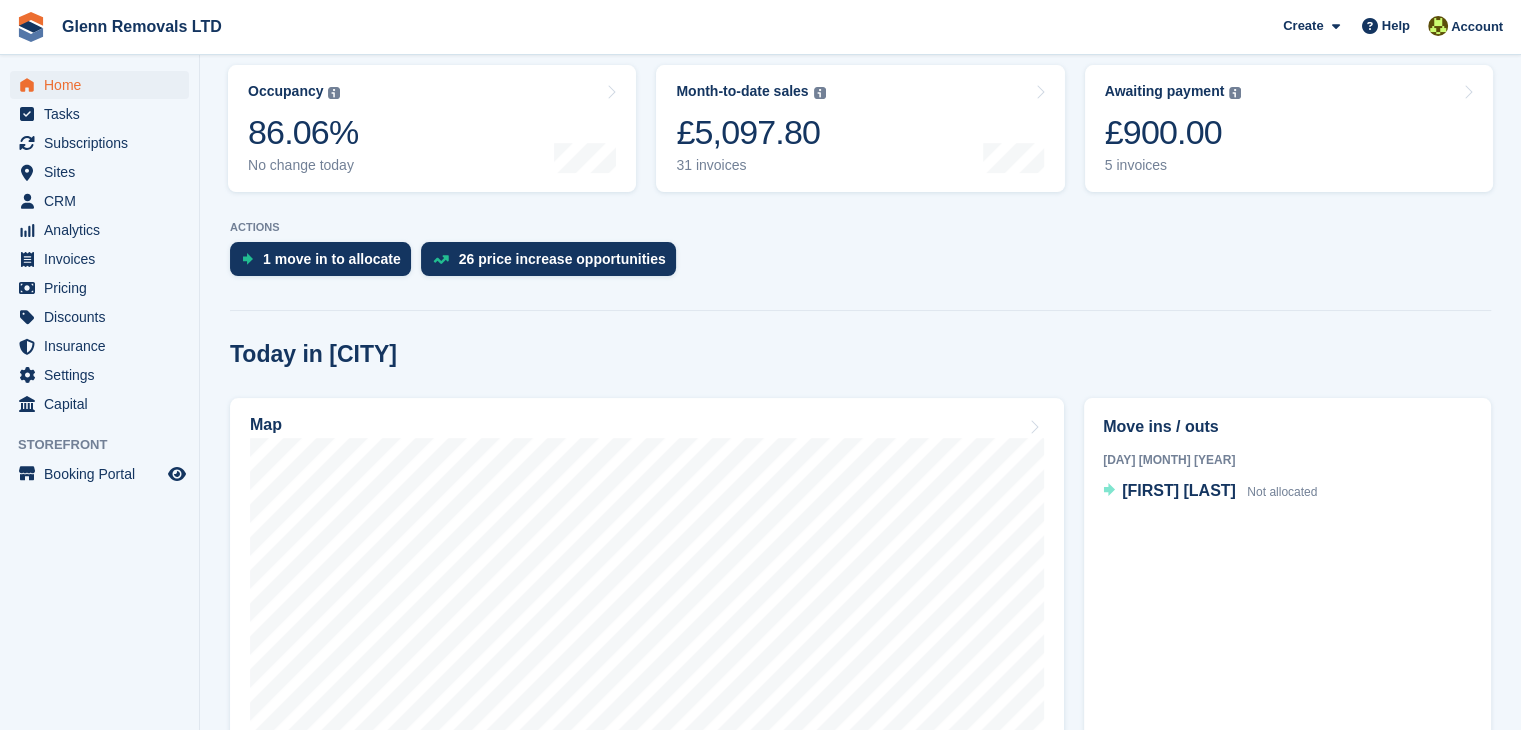scroll, scrollTop: 300, scrollLeft: 0, axis: vertical 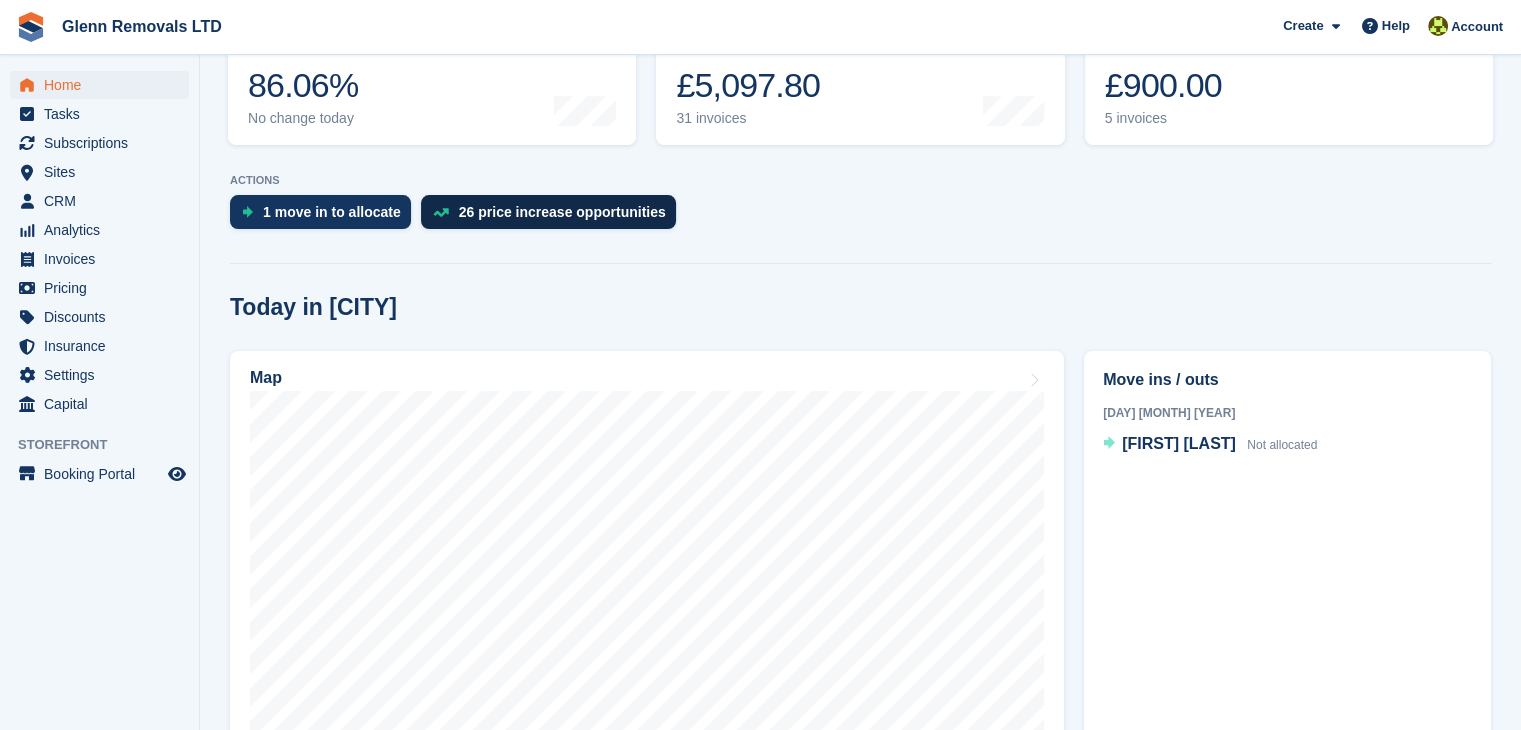 click on "26
price increase opportunities" at bounding box center (562, 212) 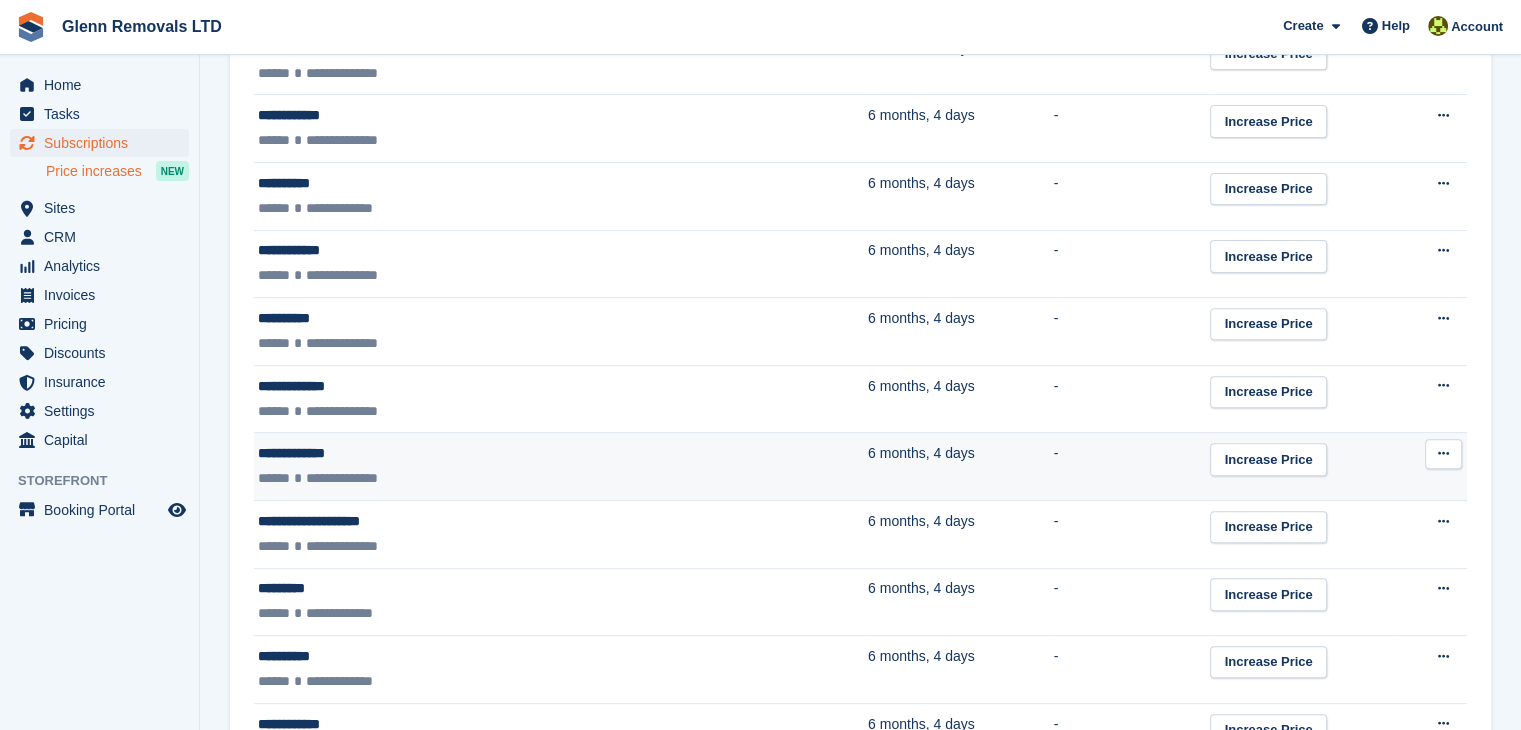 scroll, scrollTop: 400, scrollLeft: 0, axis: vertical 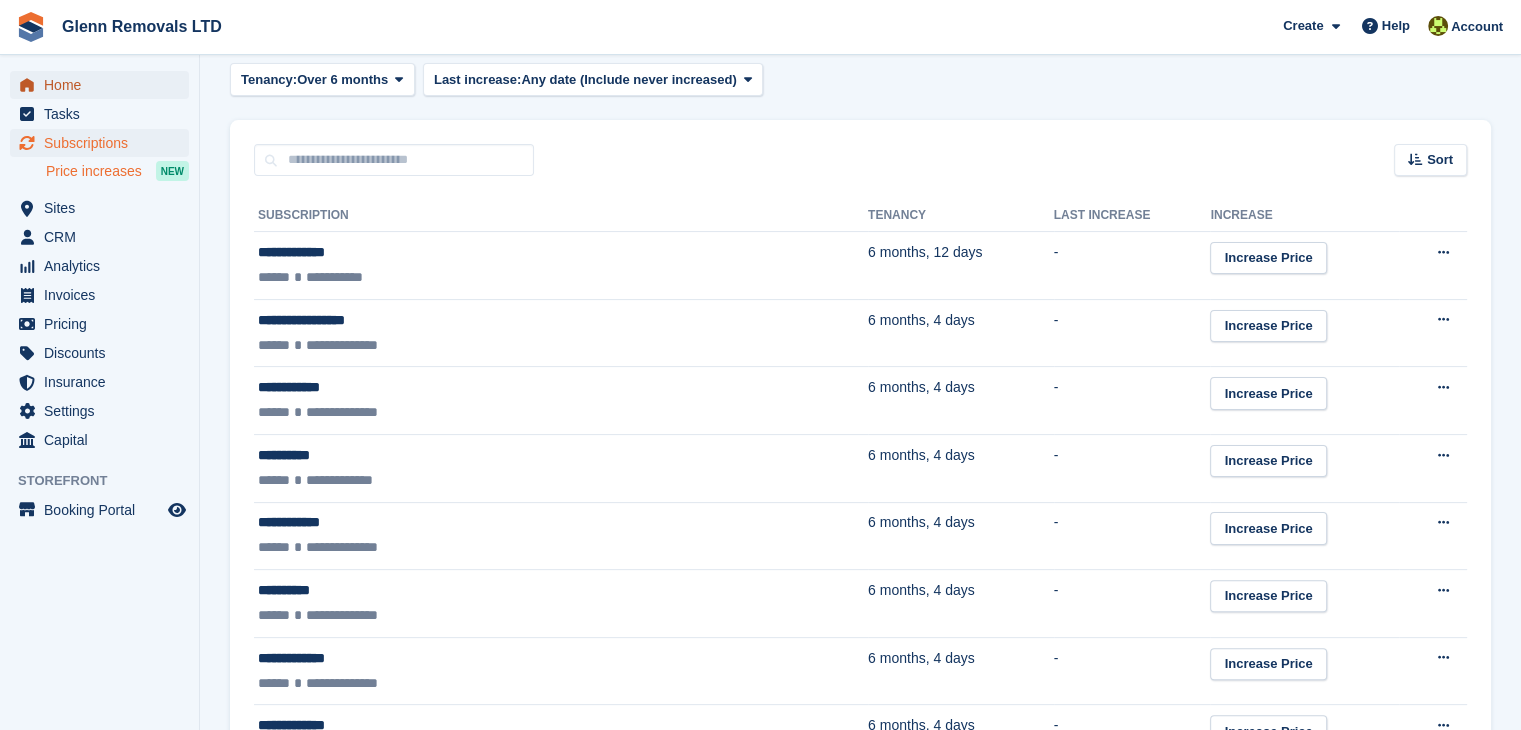 click on "Home" at bounding box center [104, 85] 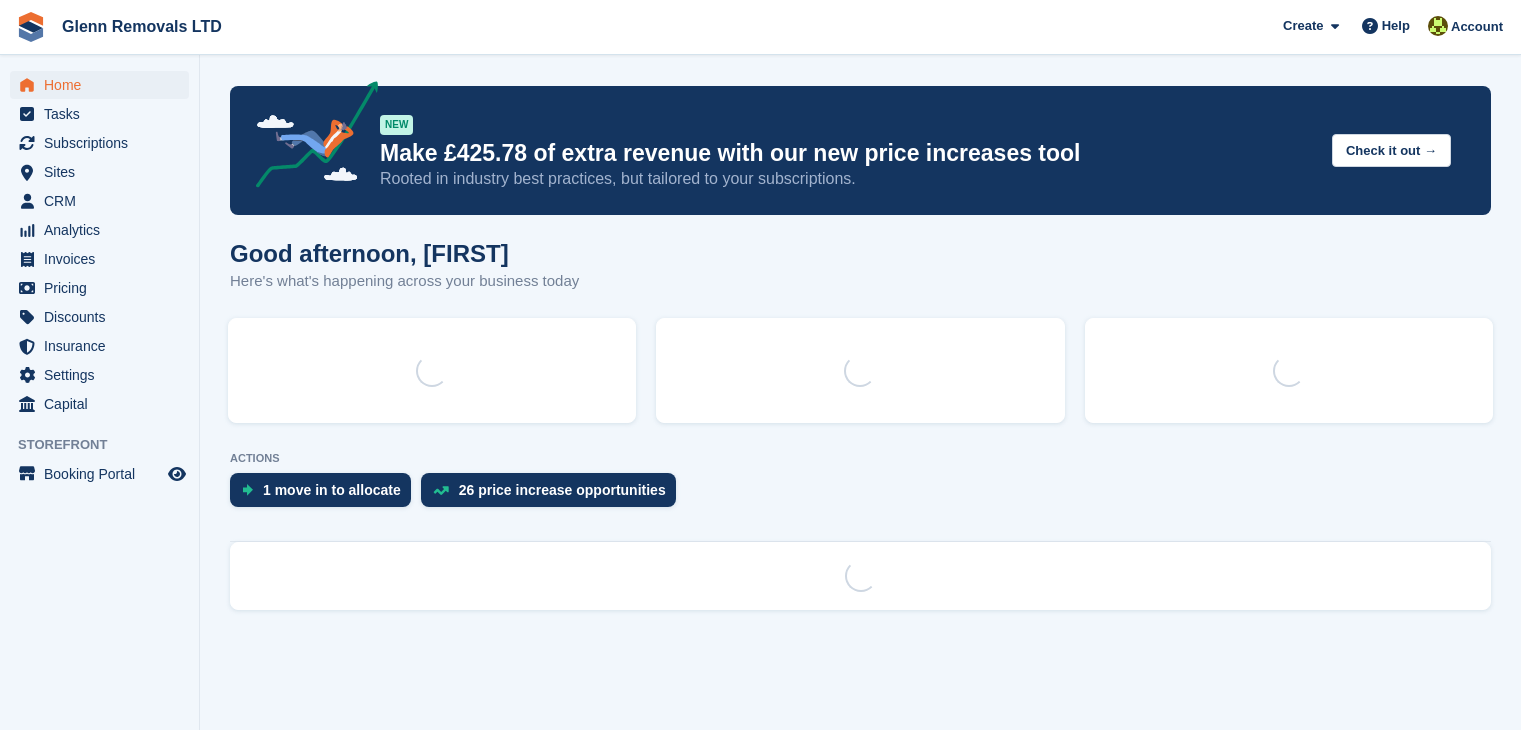 scroll, scrollTop: 0, scrollLeft: 0, axis: both 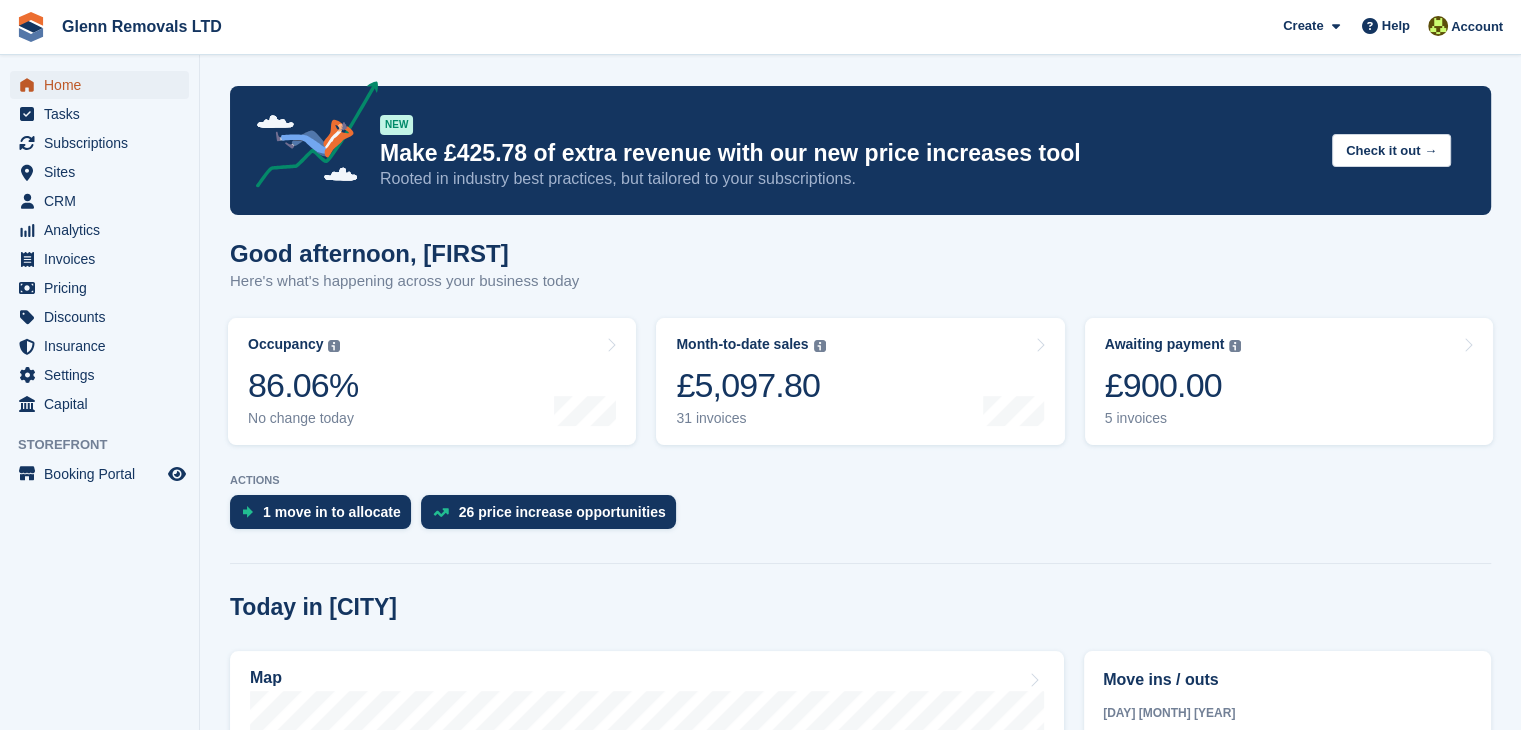 click on "Home" at bounding box center (104, 85) 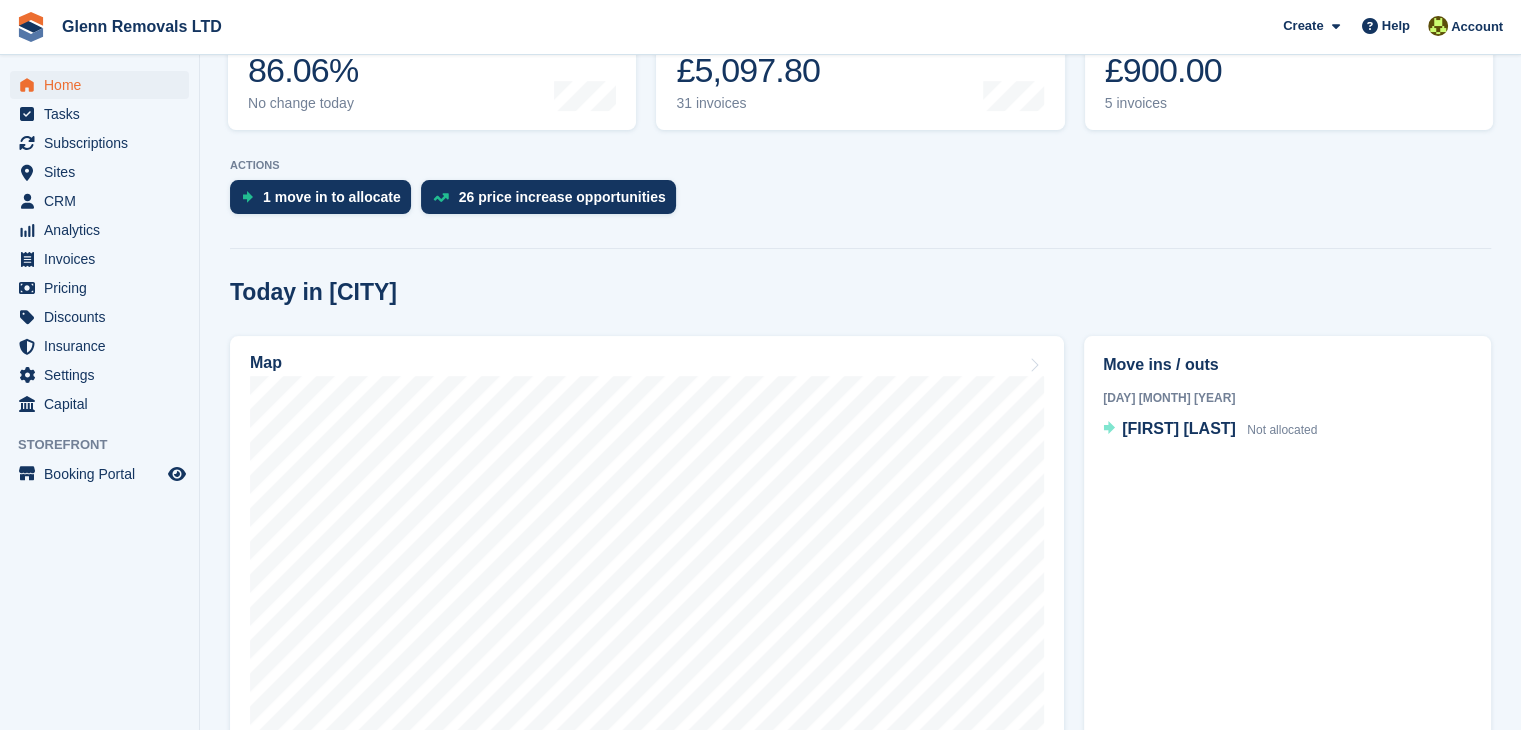 scroll, scrollTop: 400, scrollLeft: 0, axis: vertical 